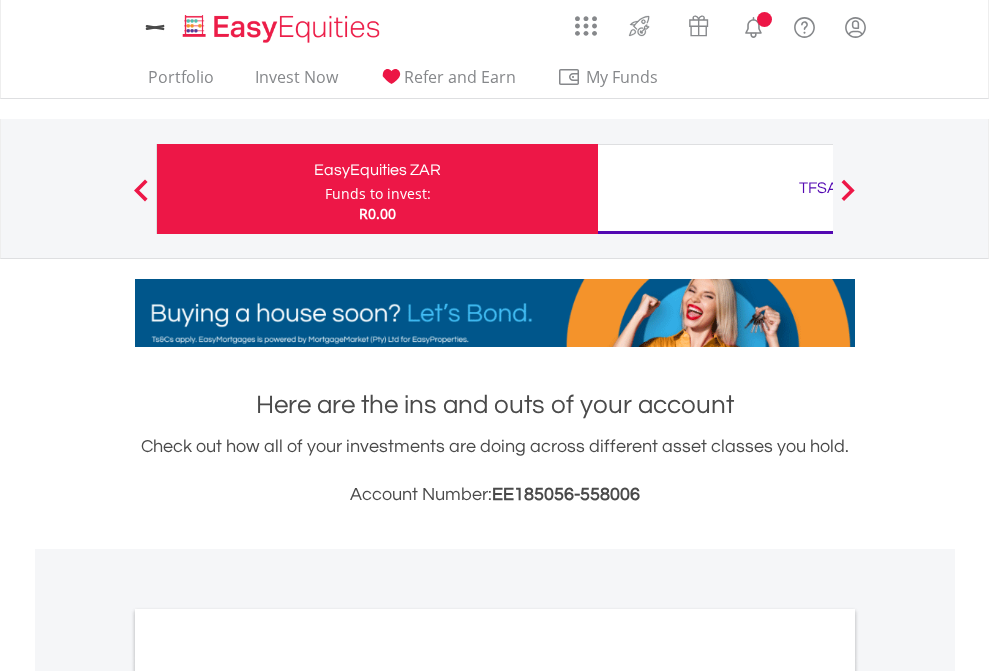 scroll, scrollTop: 0, scrollLeft: 0, axis: both 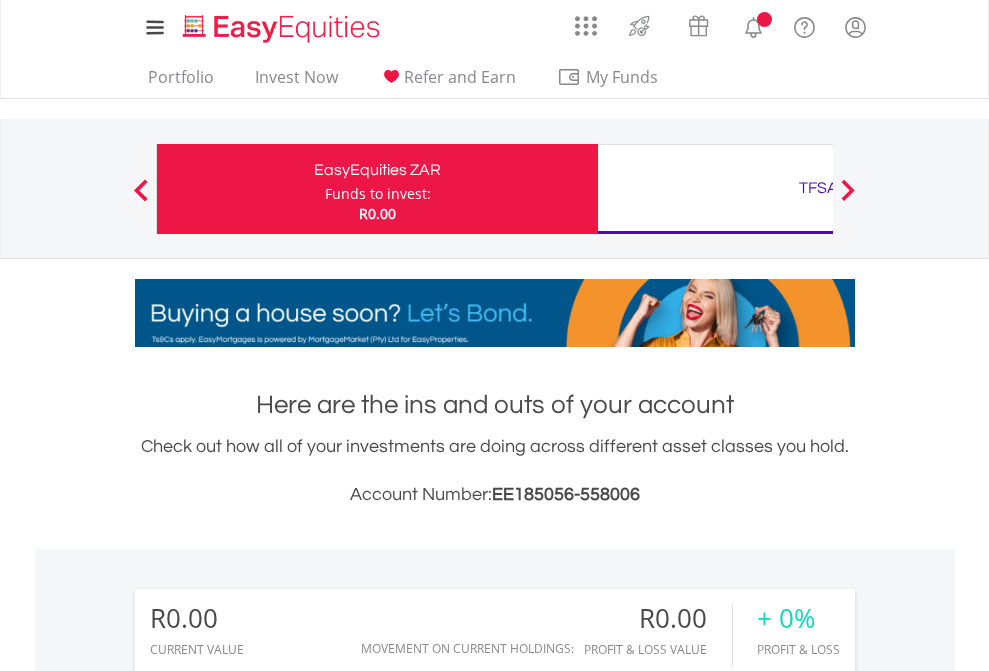 click on "Funds to invest:" at bounding box center [378, 194] 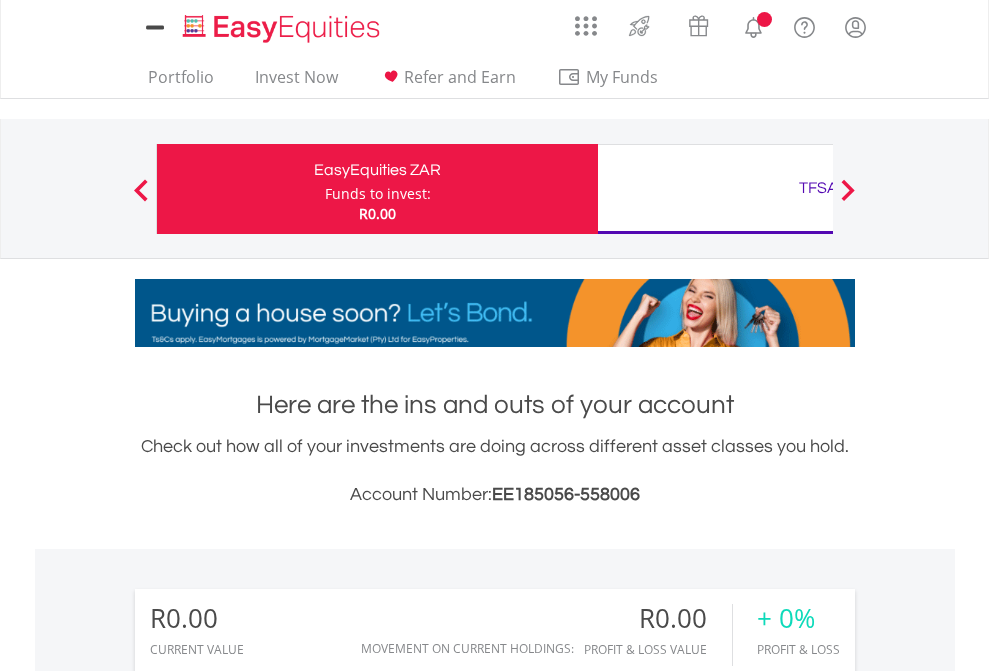 scroll, scrollTop: 0, scrollLeft: 0, axis: both 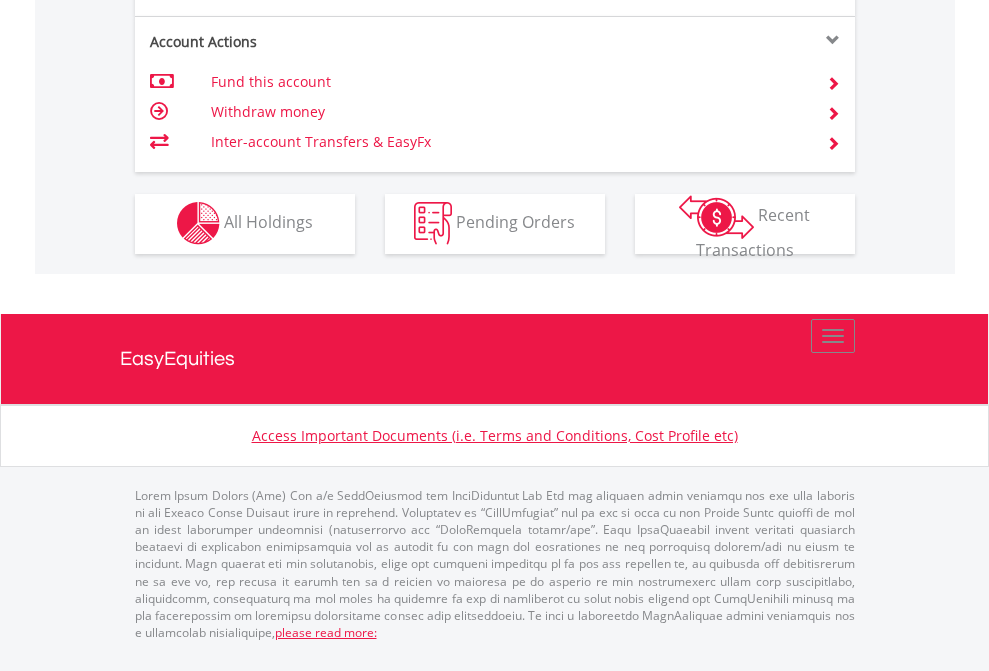 click on "Investment types" at bounding box center (706, -353) 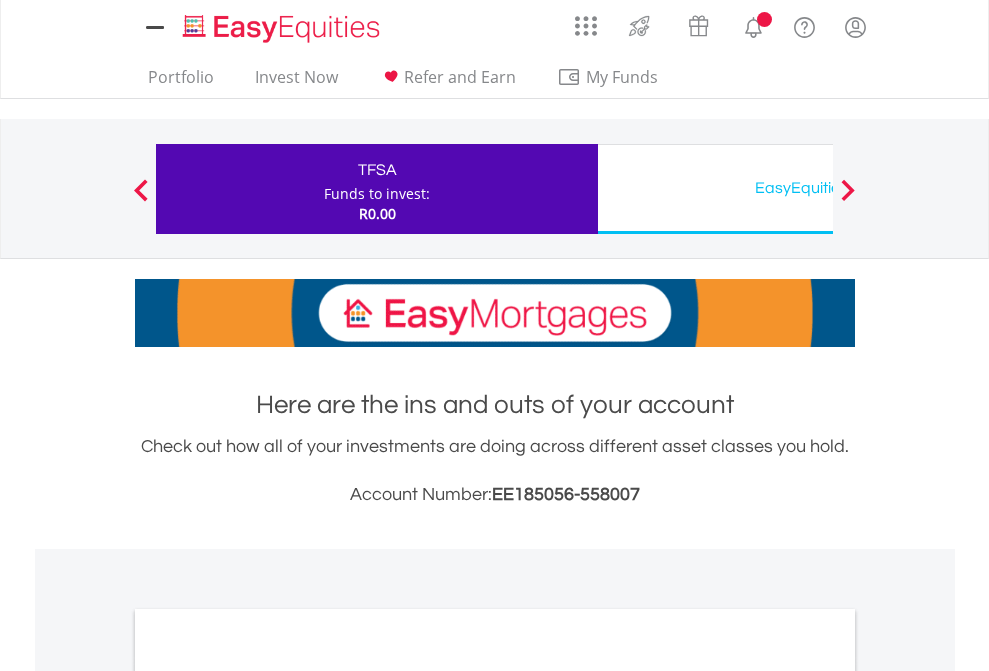 scroll, scrollTop: 0, scrollLeft: 0, axis: both 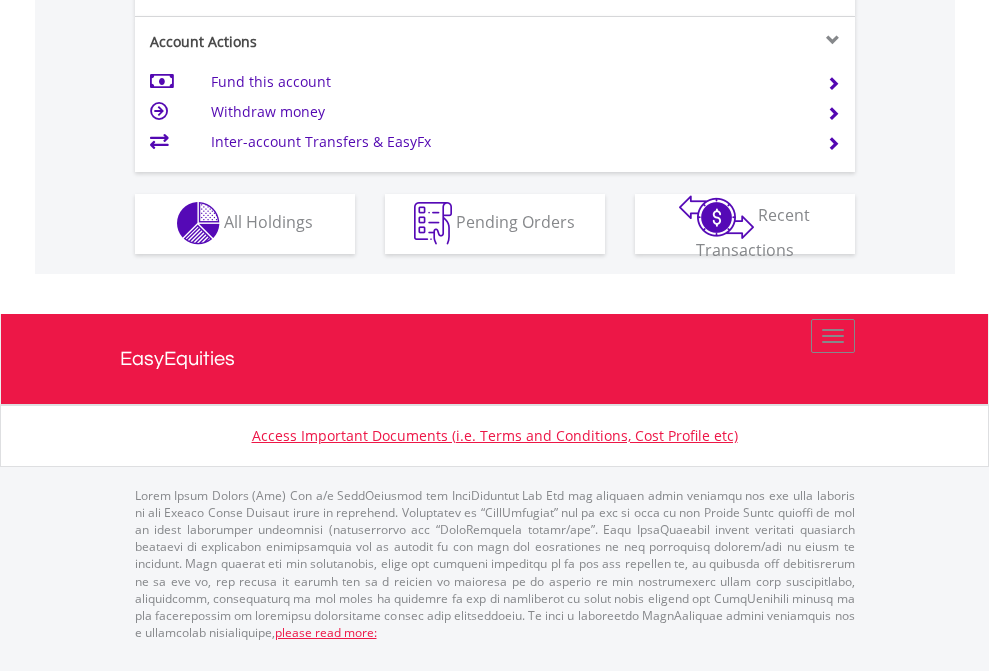 click on "Investment types" at bounding box center (706, -353) 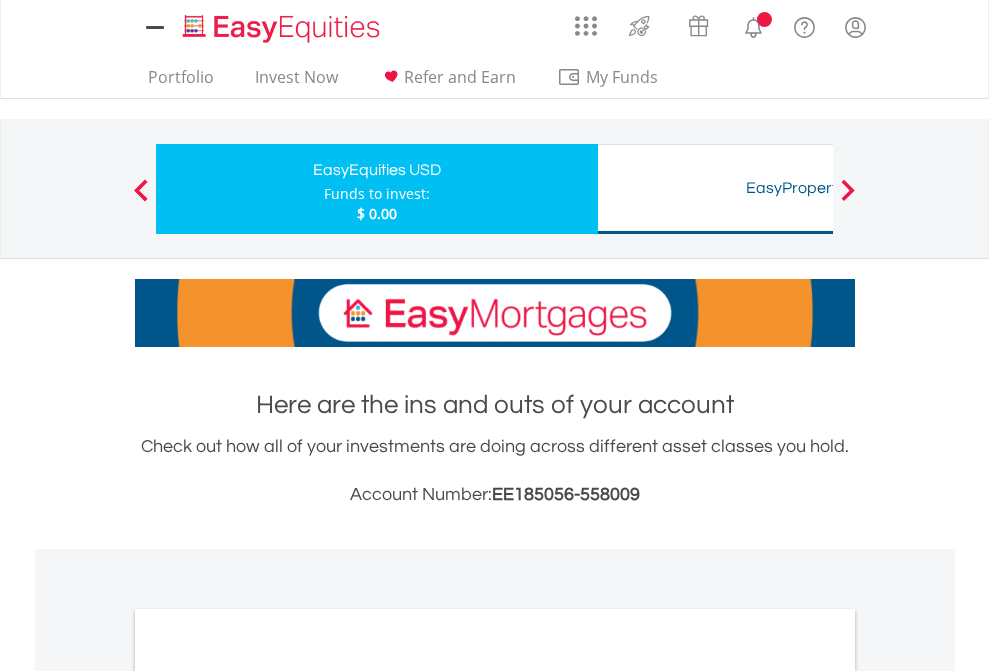 scroll, scrollTop: 0, scrollLeft: 0, axis: both 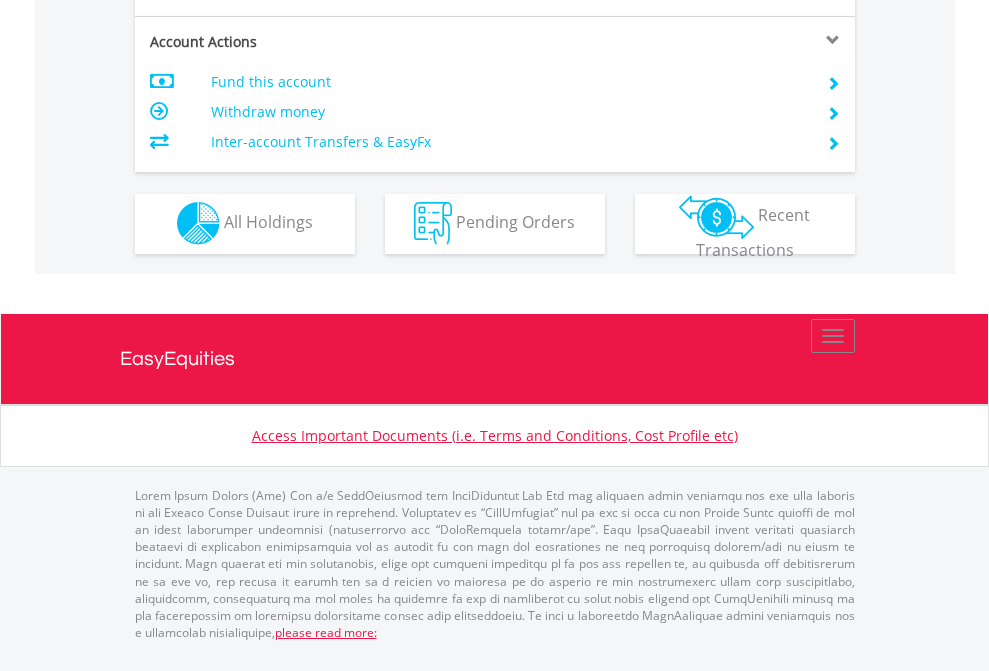 click on "Investment types" at bounding box center [706, -353] 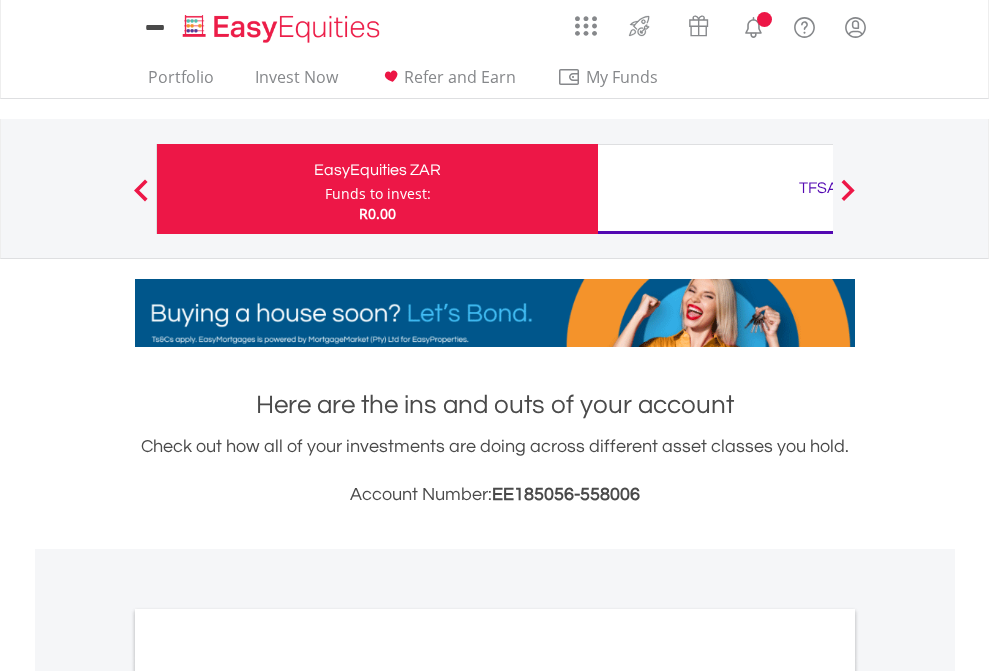 scroll, scrollTop: 0, scrollLeft: 0, axis: both 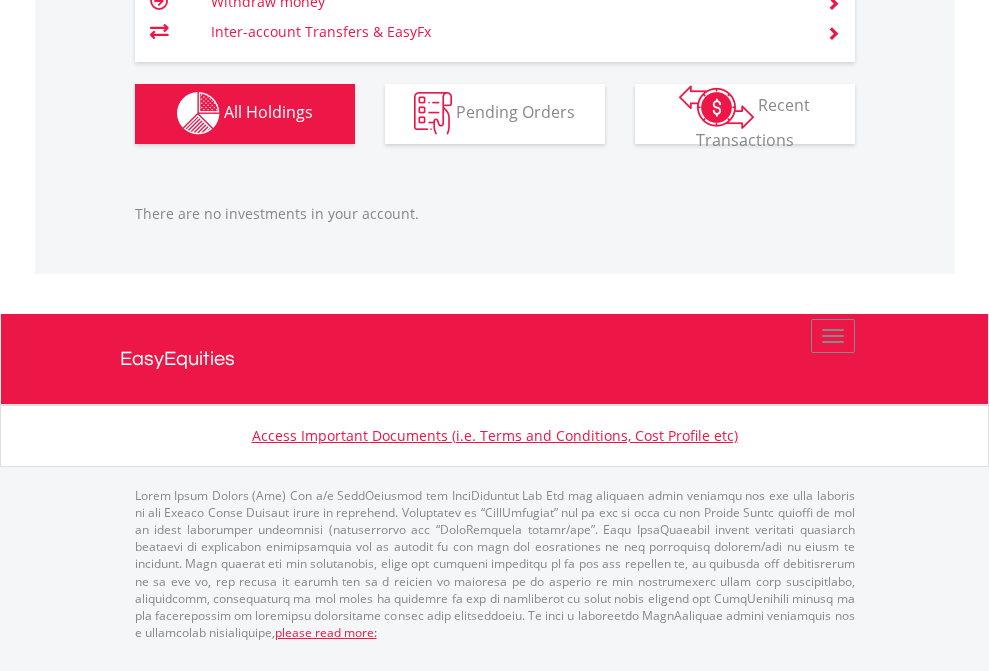 click on "TFSA" at bounding box center [818, -1142] 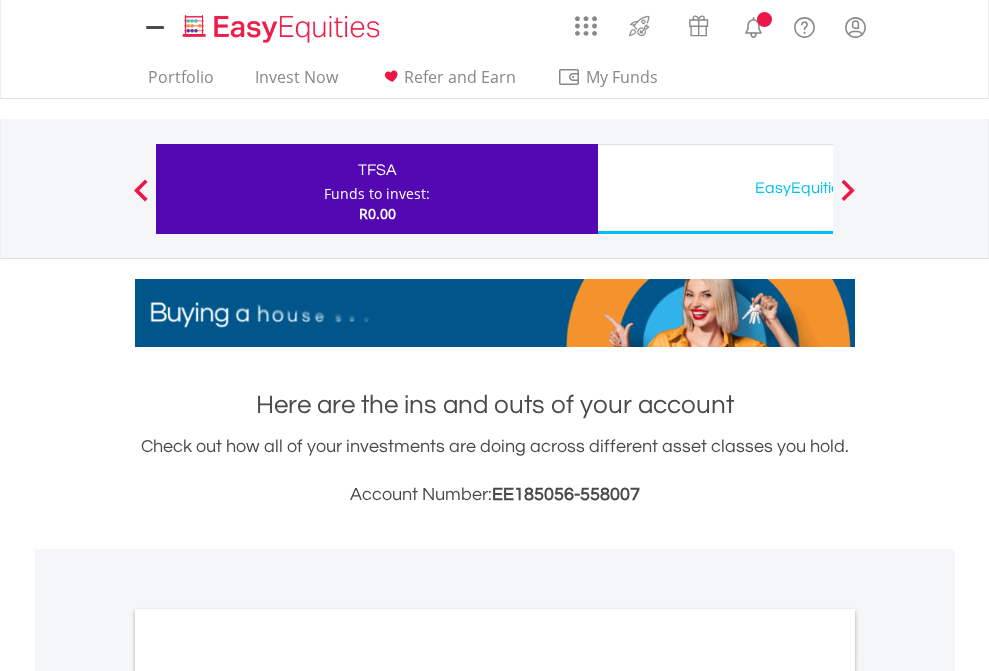 scroll, scrollTop: 0, scrollLeft: 0, axis: both 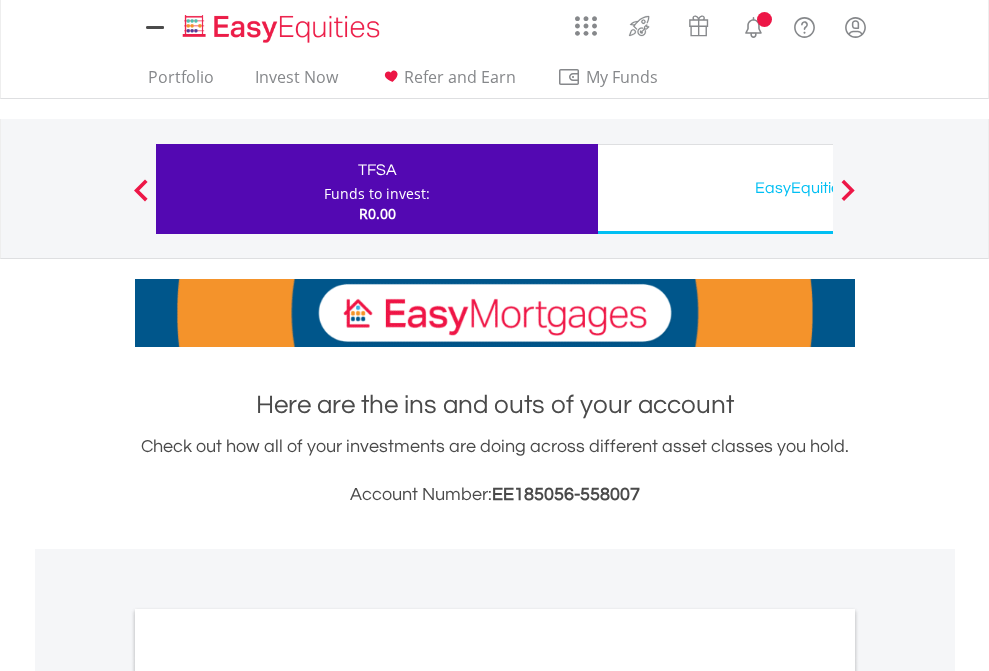 click on "All Holdings" at bounding box center [268, 1096] 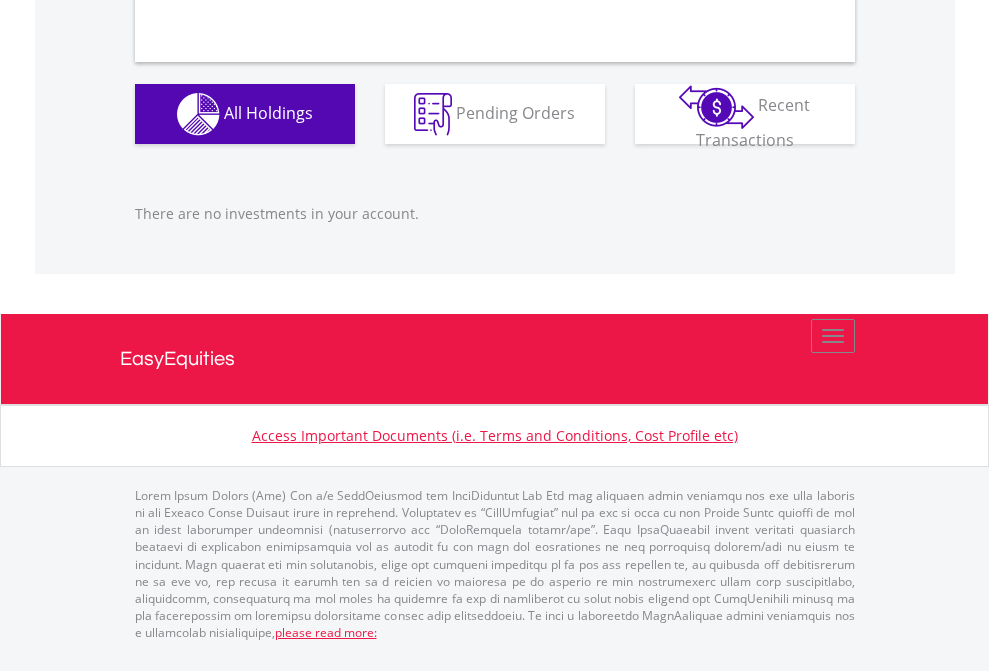 scroll, scrollTop: 1980, scrollLeft: 0, axis: vertical 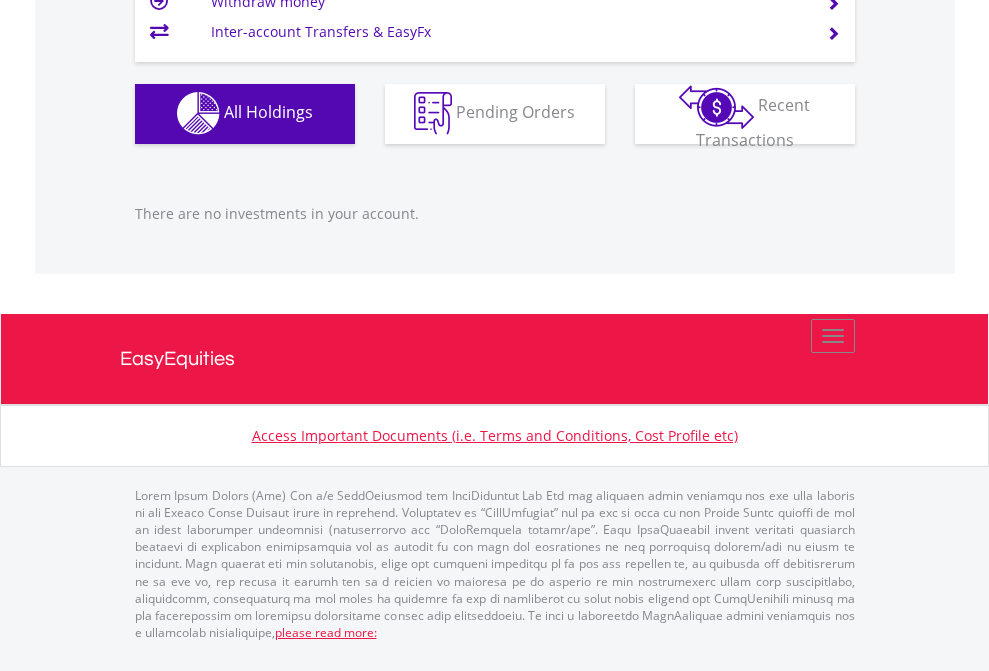 click on "EasyEquities USD" at bounding box center (818, -1142) 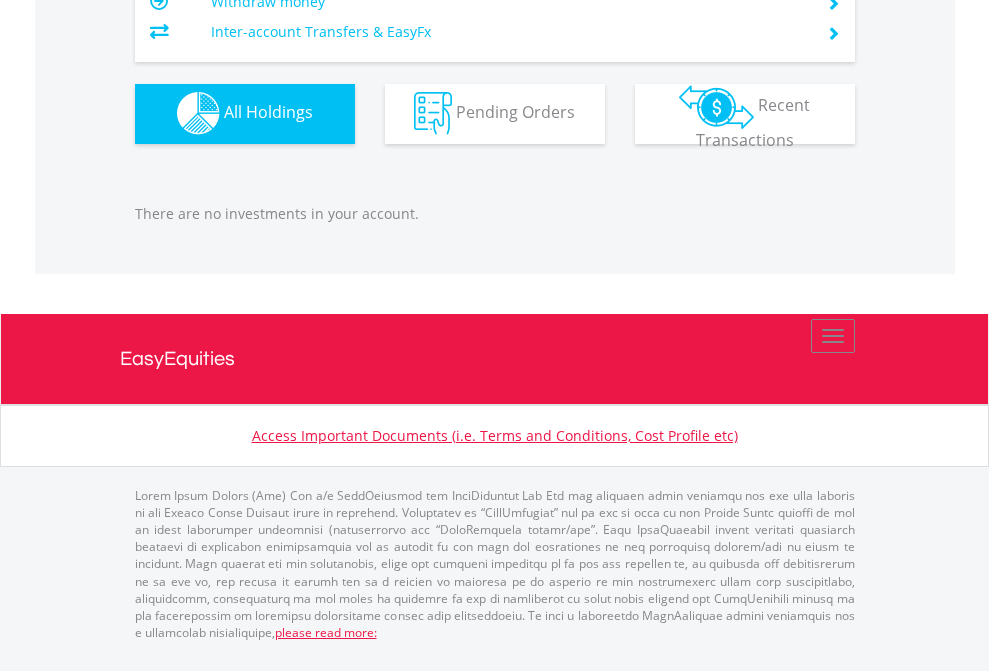 scroll, scrollTop: 1980, scrollLeft: 0, axis: vertical 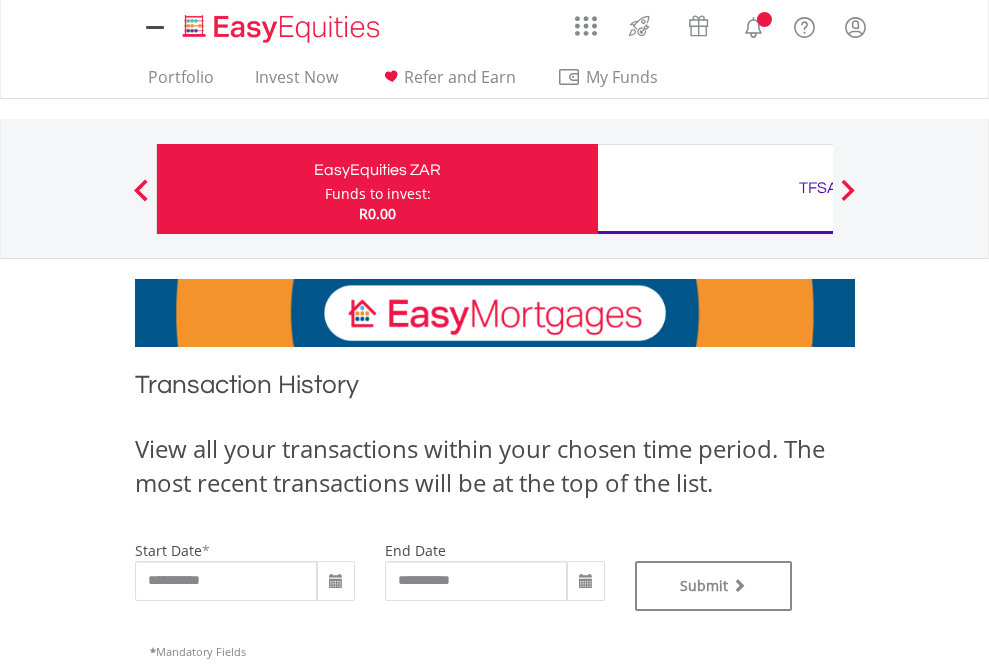 type on "**********" 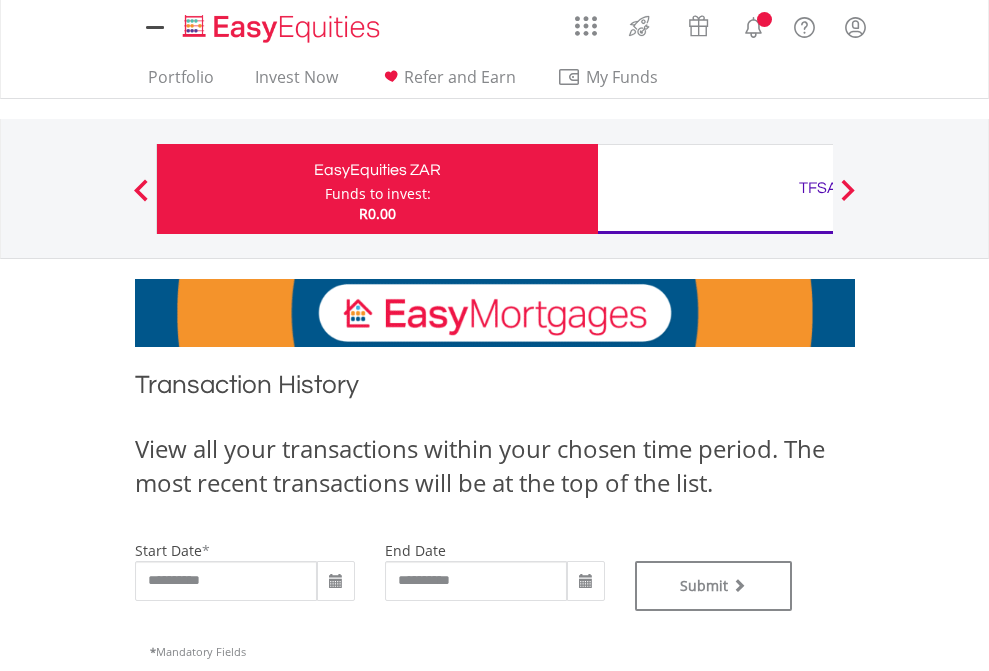 scroll, scrollTop: 0, scrollLeft: 0, axis: both 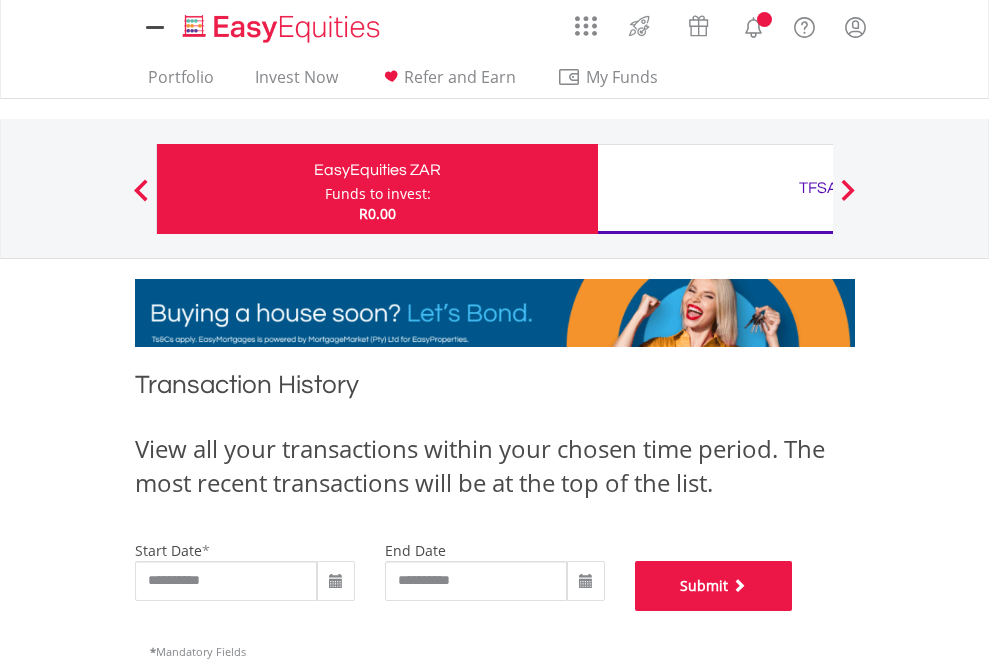 click on "Submit" at bounding box center [714, 586] 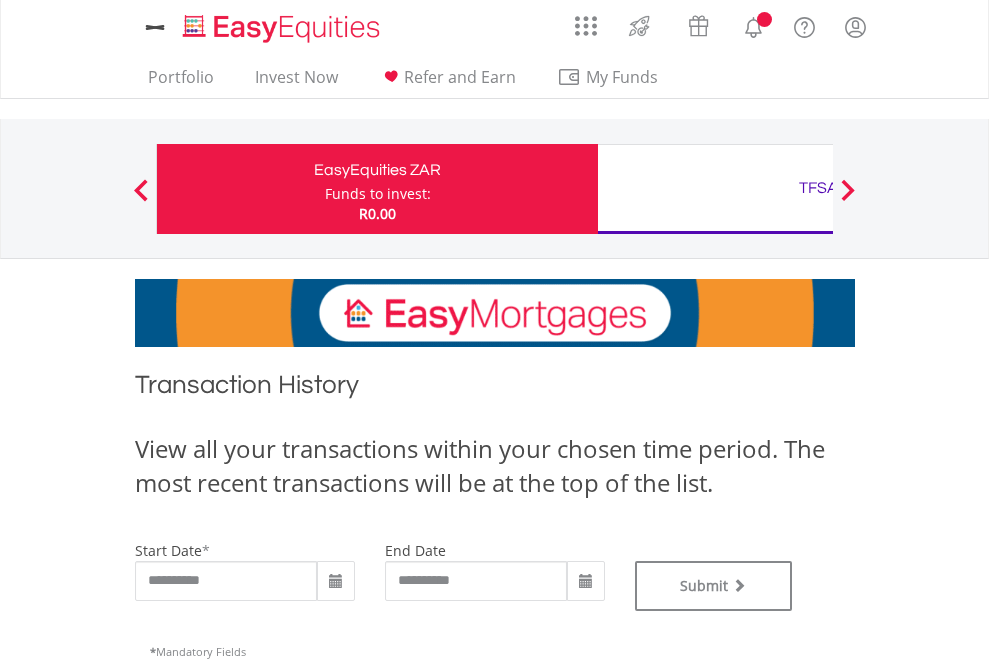 scroll, scrollTop: 0, scrollLeft: 0, axis: both 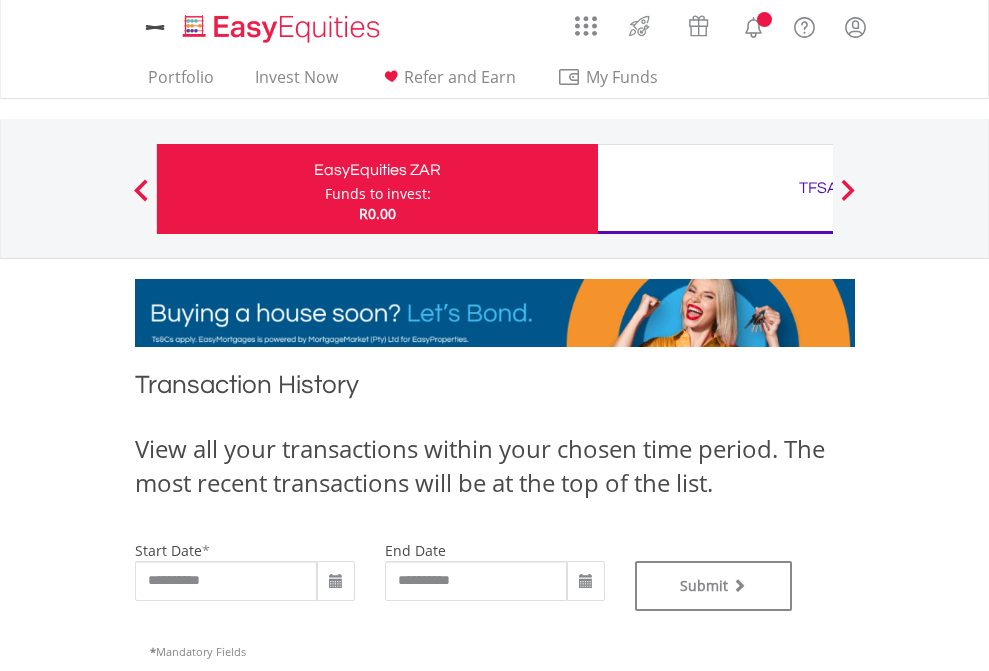 click on "TFSA" at bounding box center [818, 188] 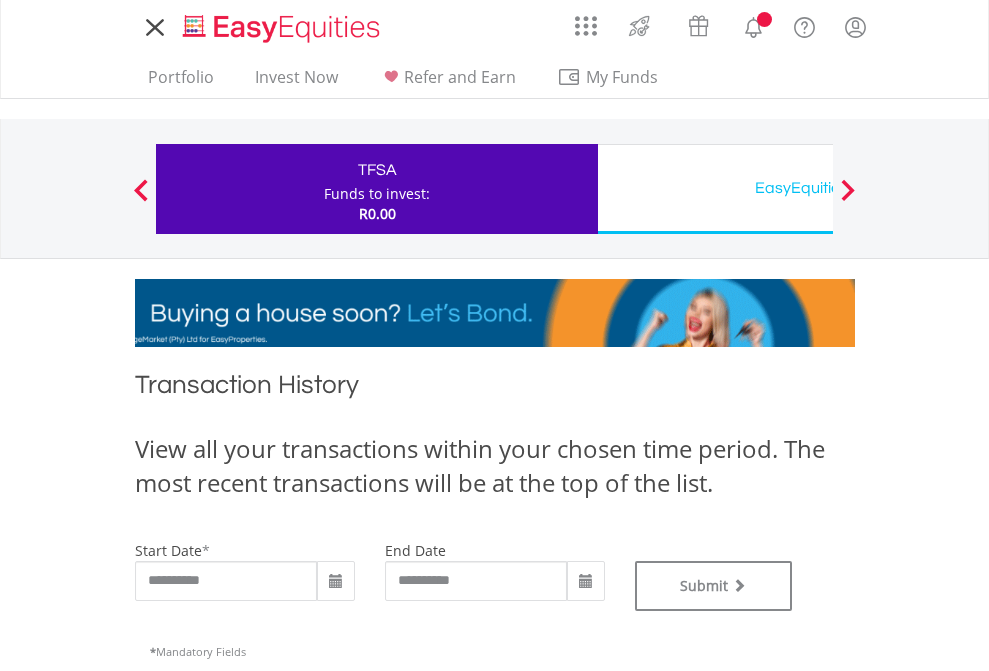 scroll, scrollTop: 811, scrollLeft: 0, axis: vertical 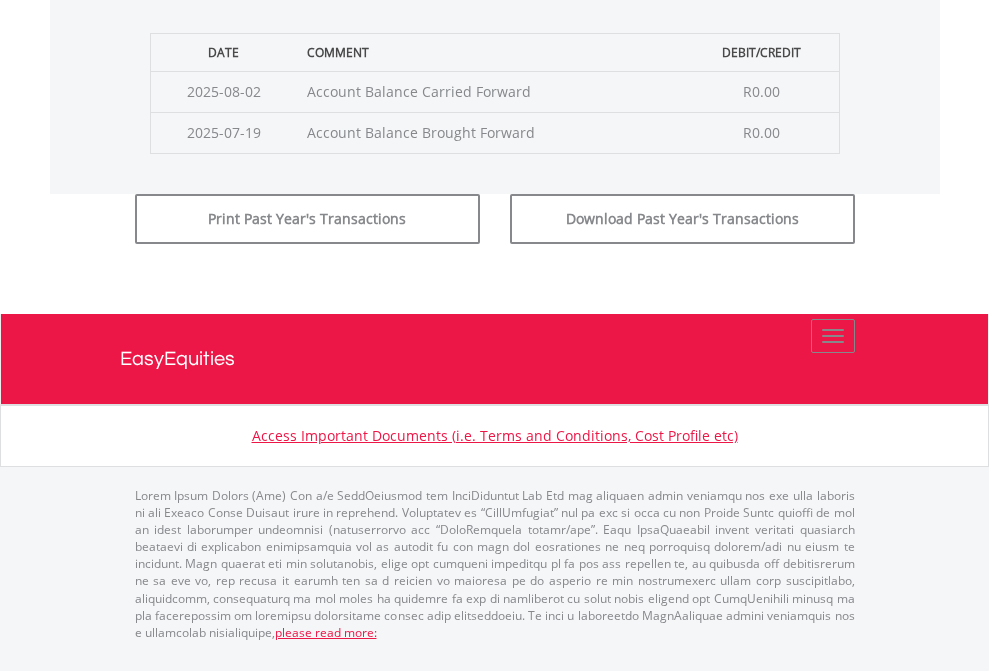 click on "Submit" at bounding box center (714, -183) 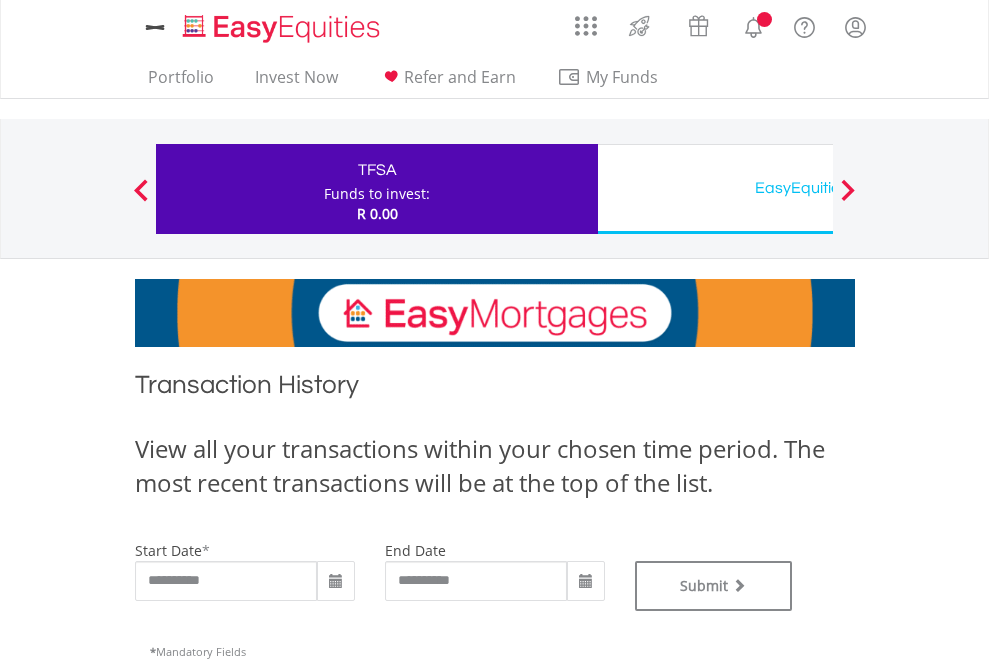 scroll, scrollTop: 0, scrollLeft: 0, axis: both 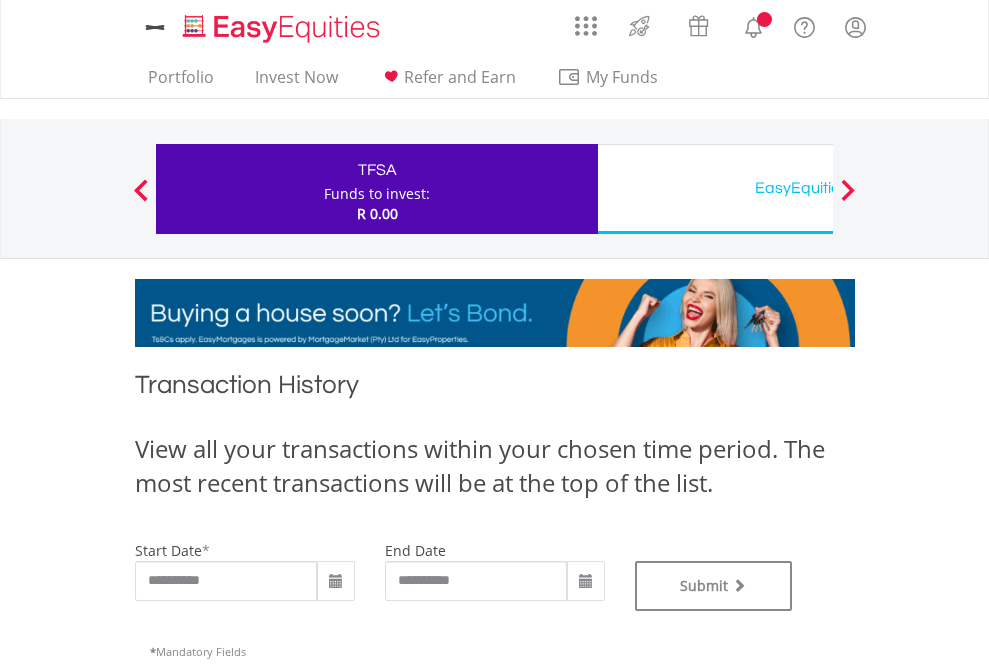 click on "EasyEquities USD" at bounding box center (818, 188) 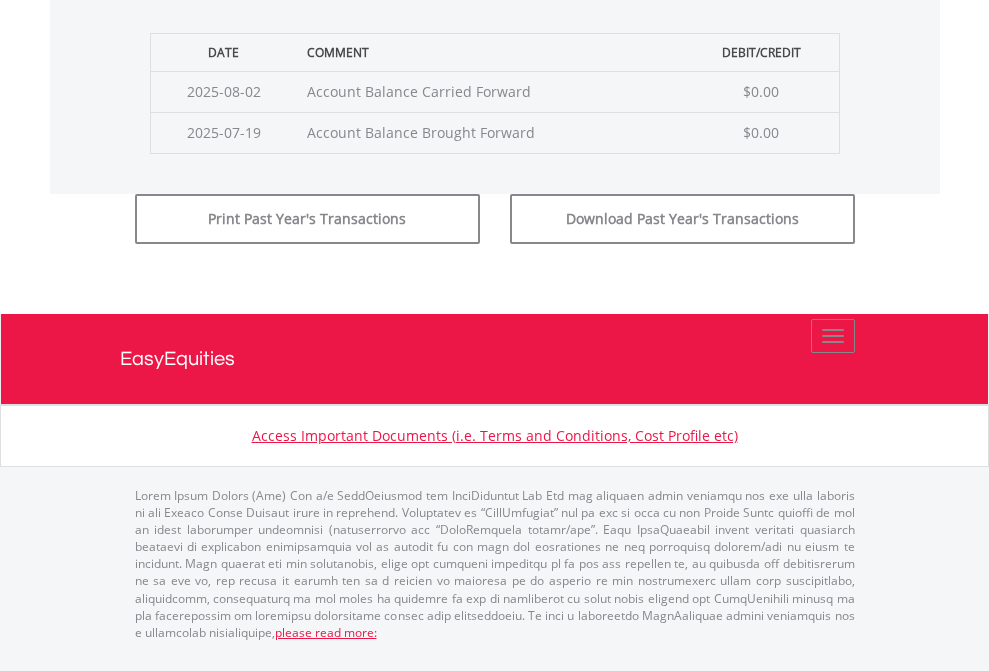 click on "Submit" at bounding box center (714, -183) 